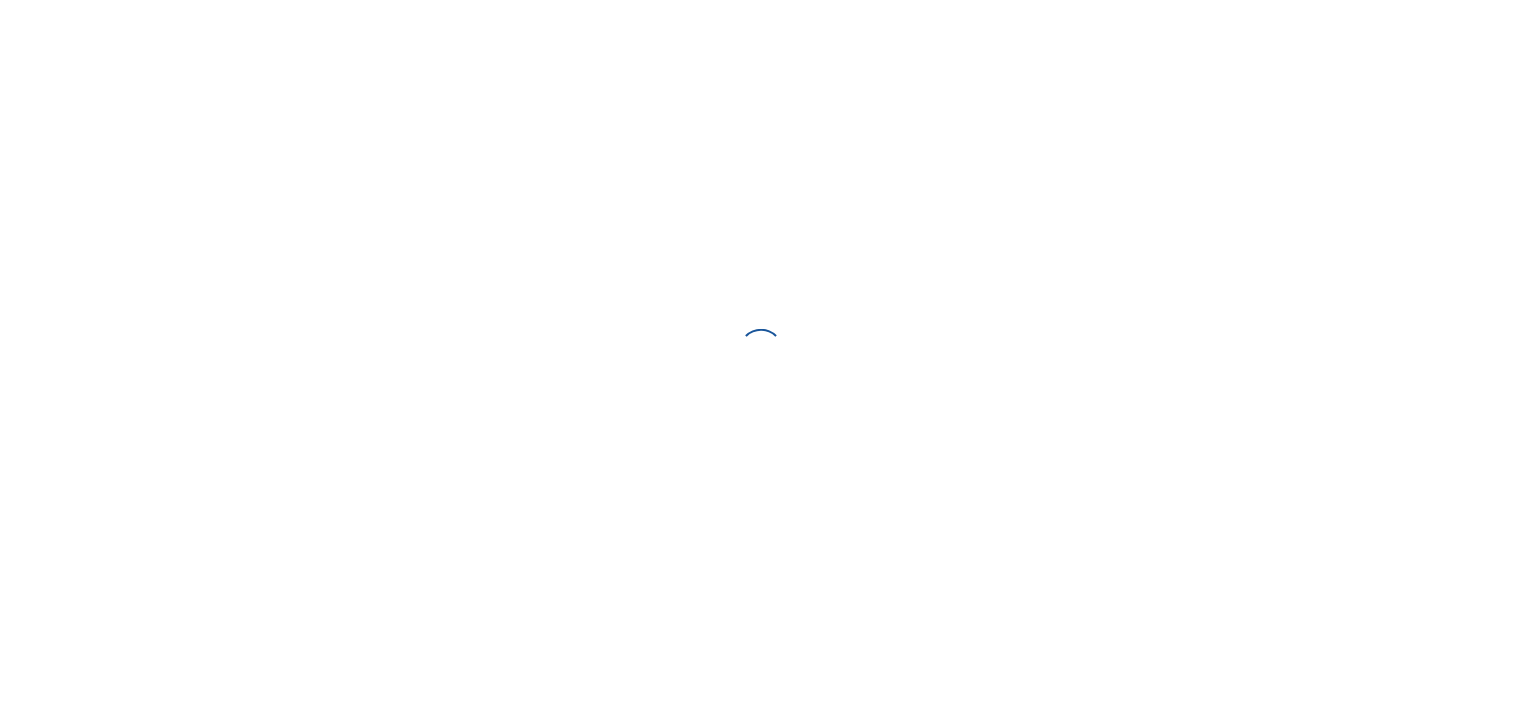 scroll, scrollTop: 0, scrollLeft: 0, axis: both 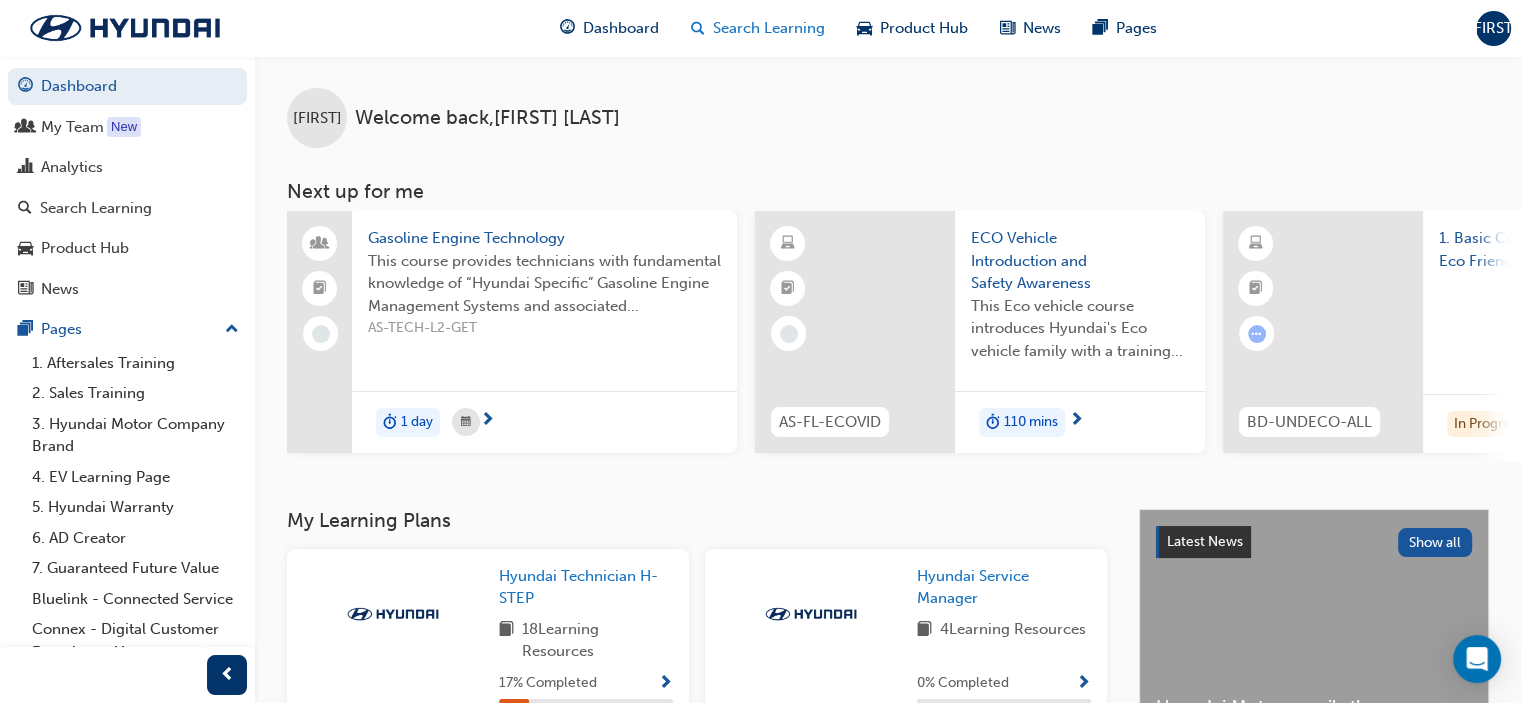 click on "Search Learning" at bounding box center (769, 28) 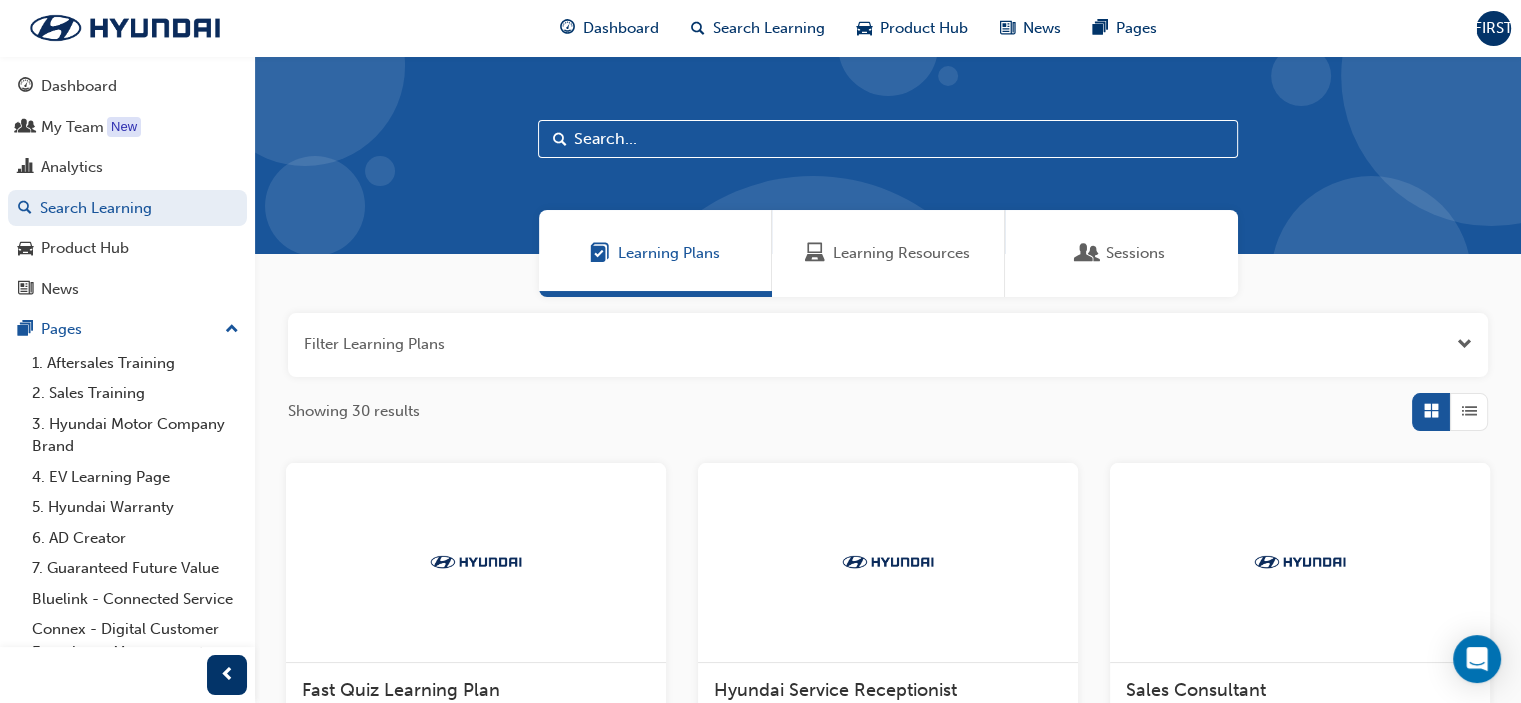 click on "Learning Resources" at bounding box center [901, 253] 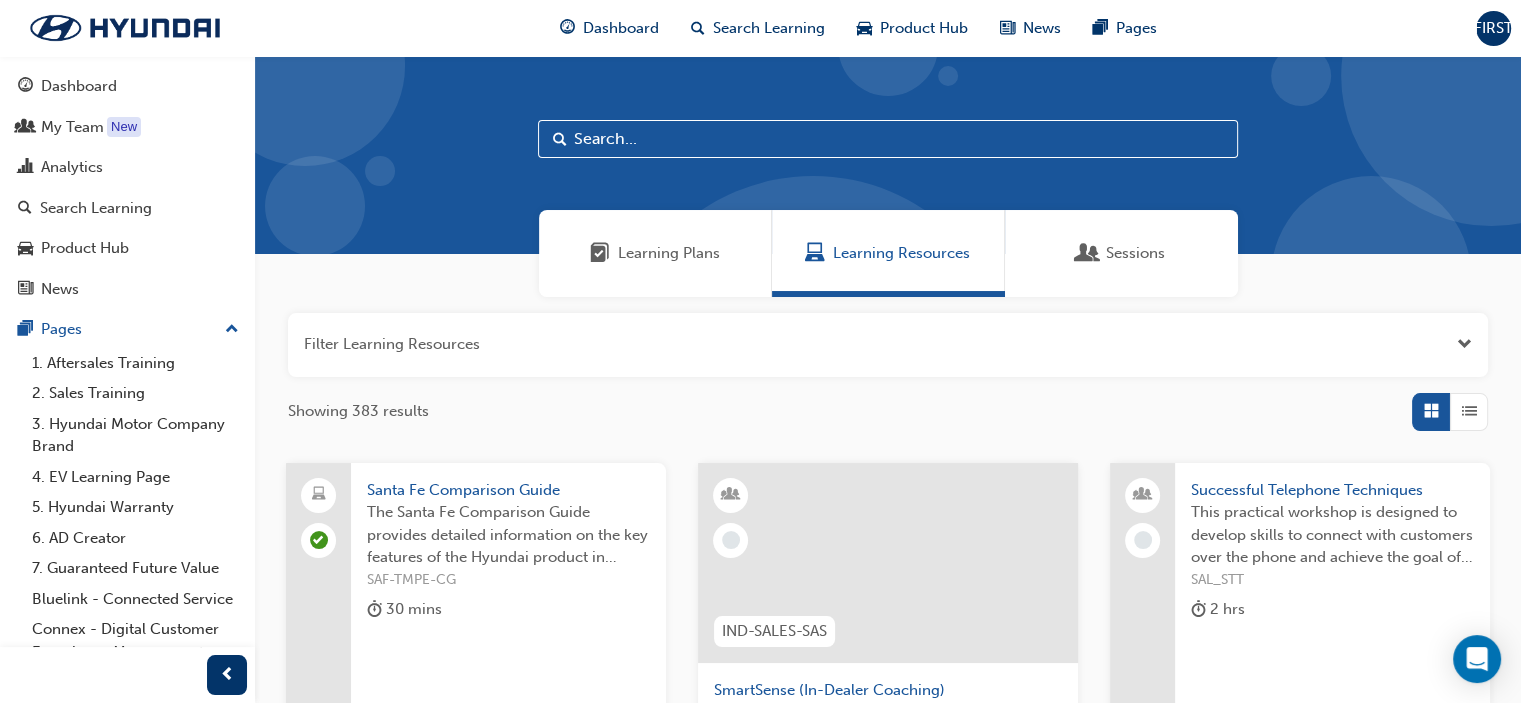 click at bounding box center [888, 345] 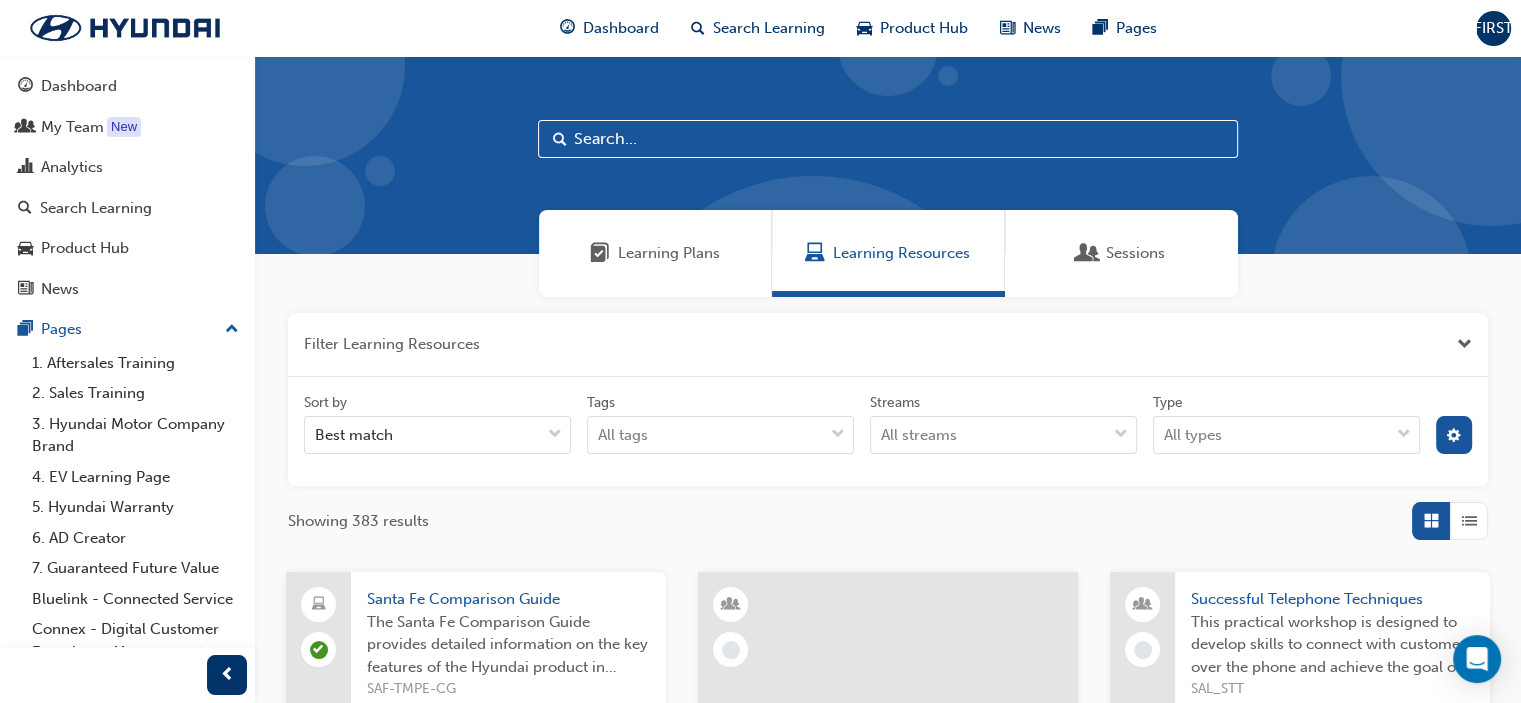 click on "Learning Resources" at bounding box center (901, 253) 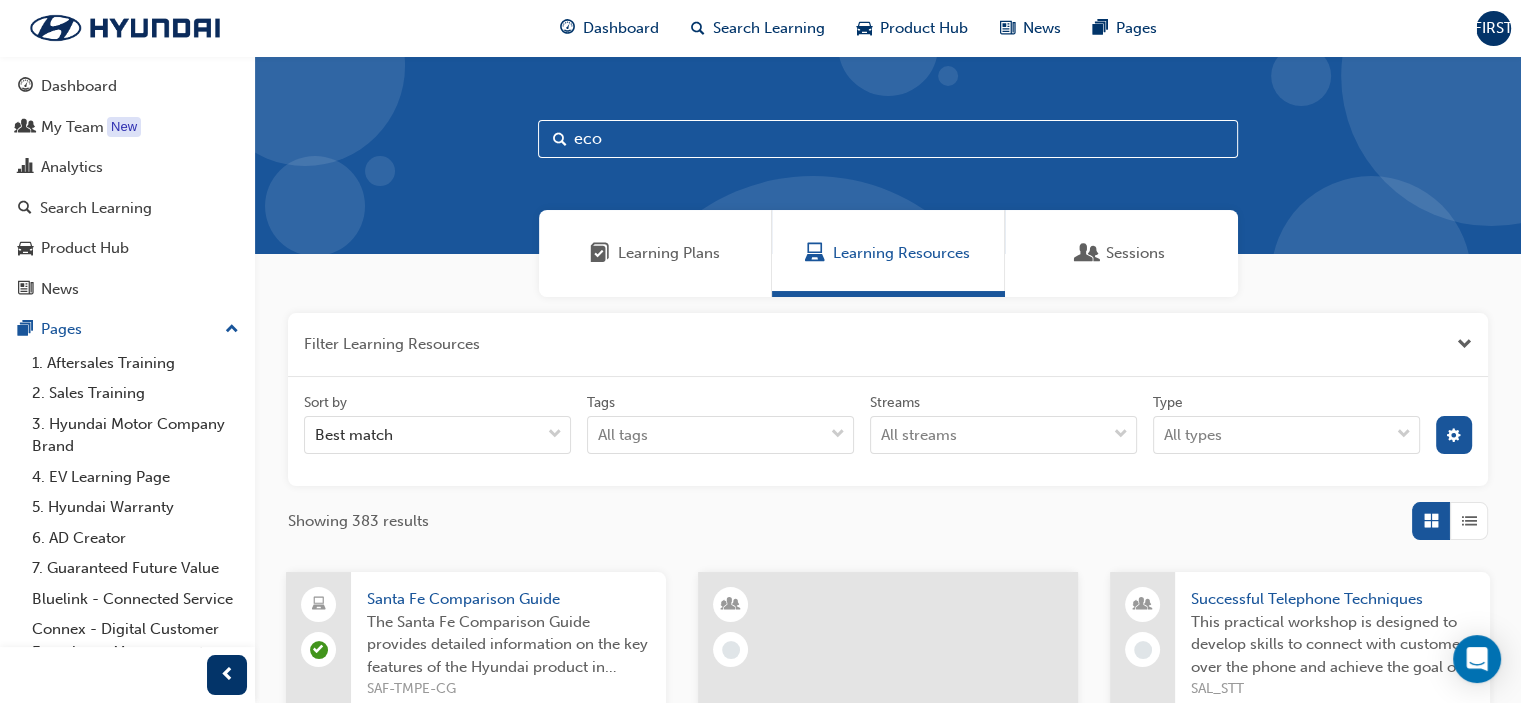 type on "eco" 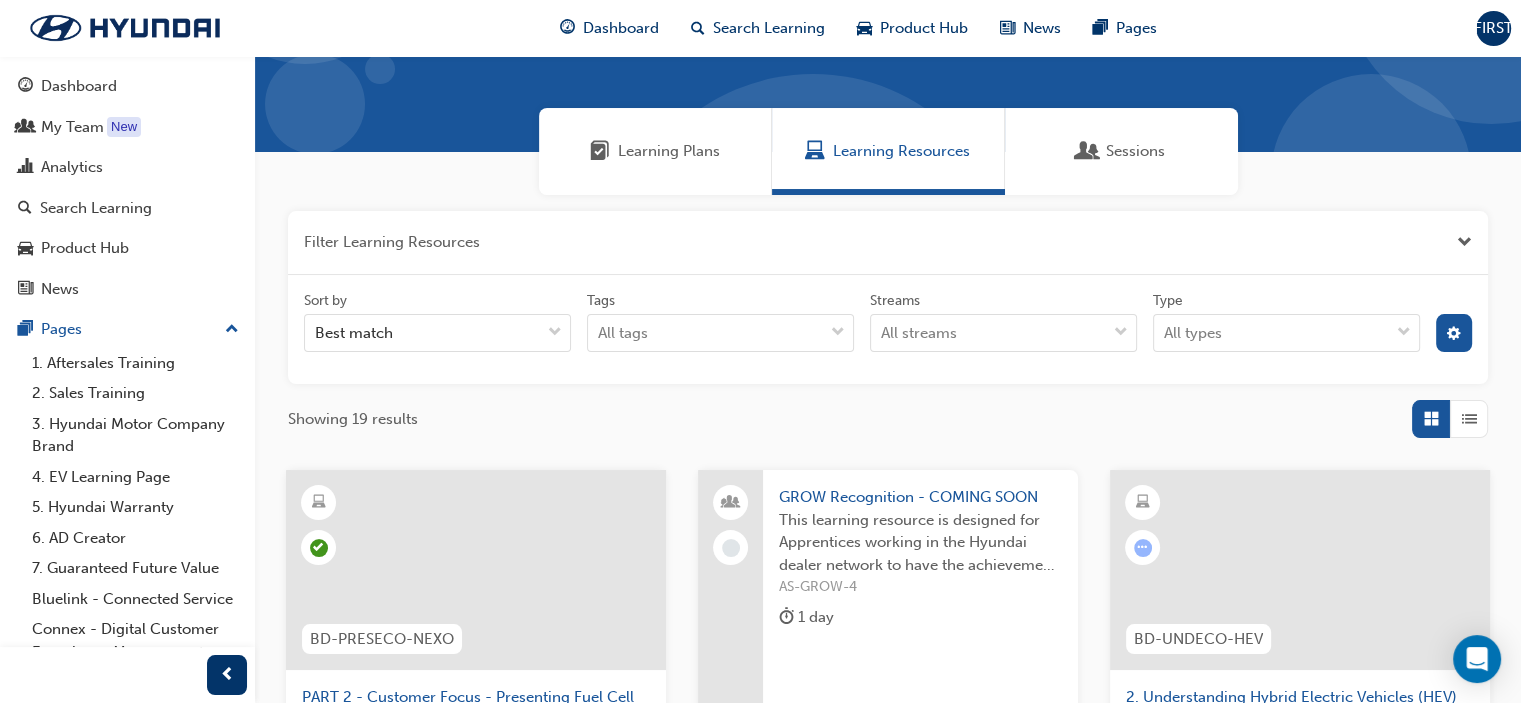 scroll, scrollTop: 200, scrollLeft: 0, axis: vertical 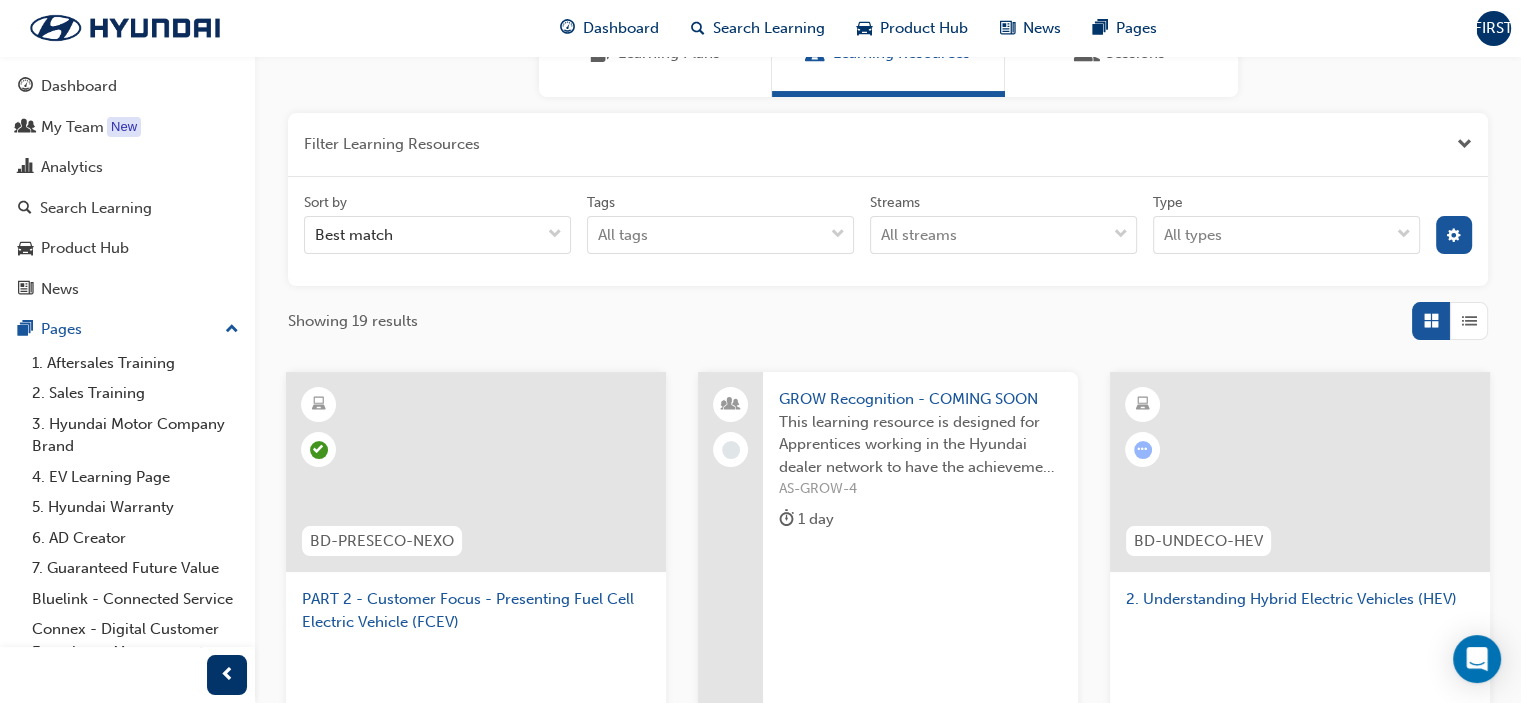 click at bounding box center (1469, 321) 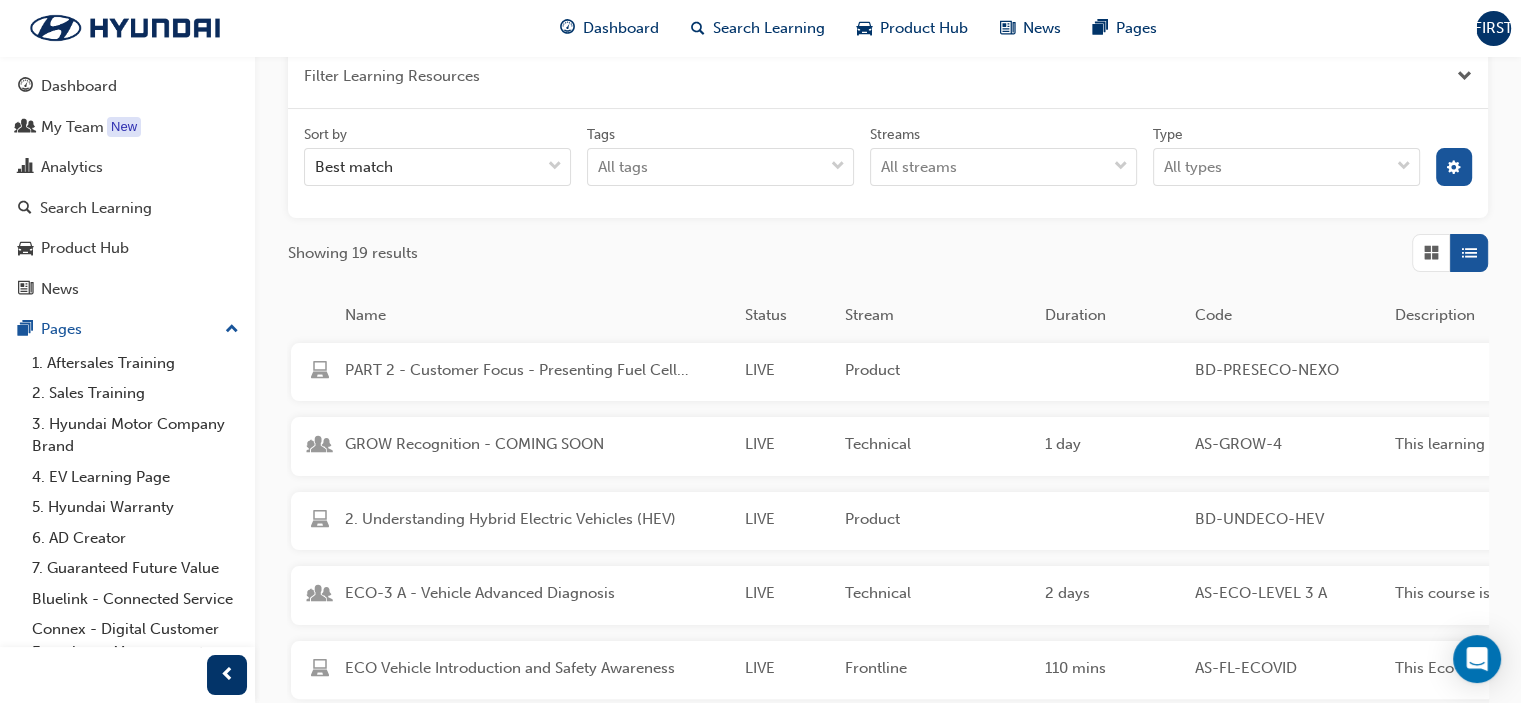 scroll, scrollTop: 582, scrollLeft: 0, axis: vertical 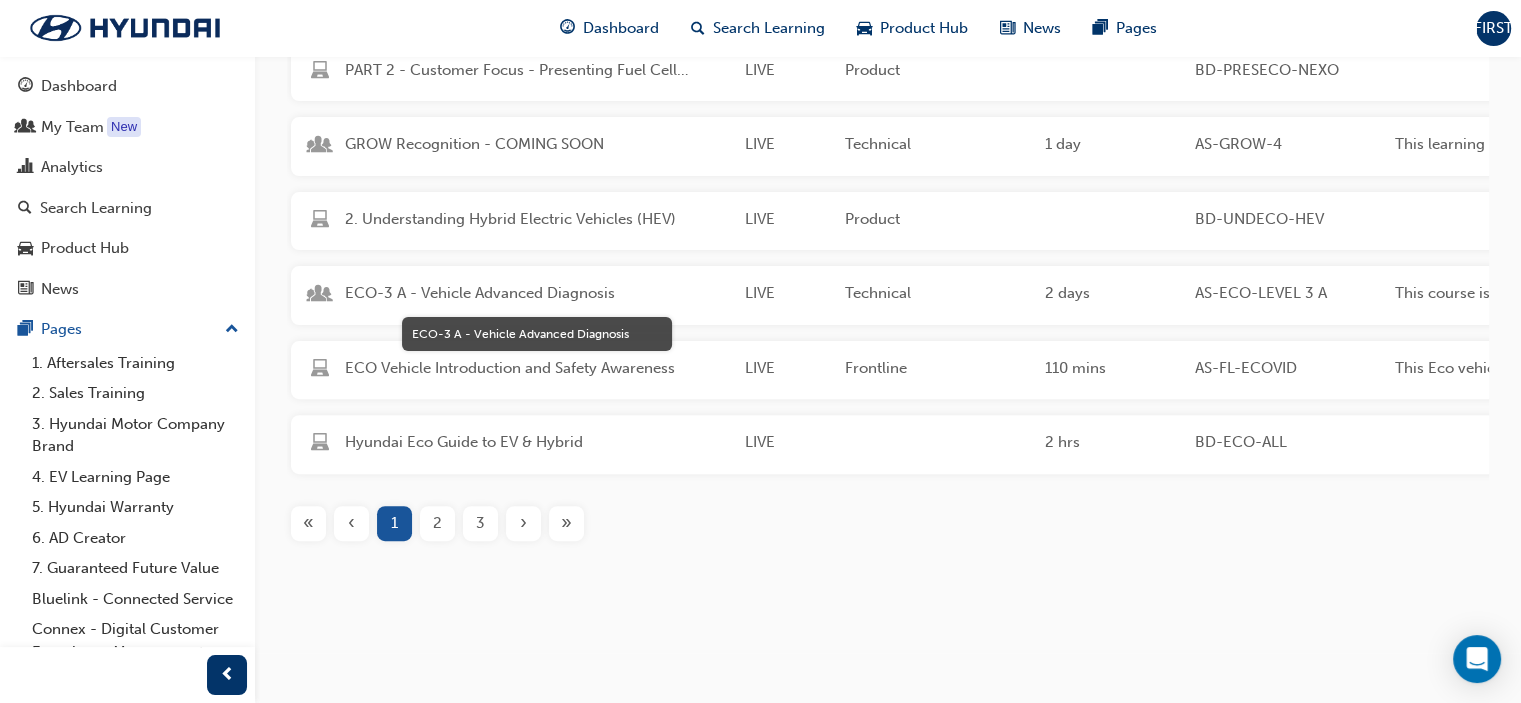 click on "ECO-3 A - Vehicle Advanced Diagnosis" at bounding box center (537, 293) 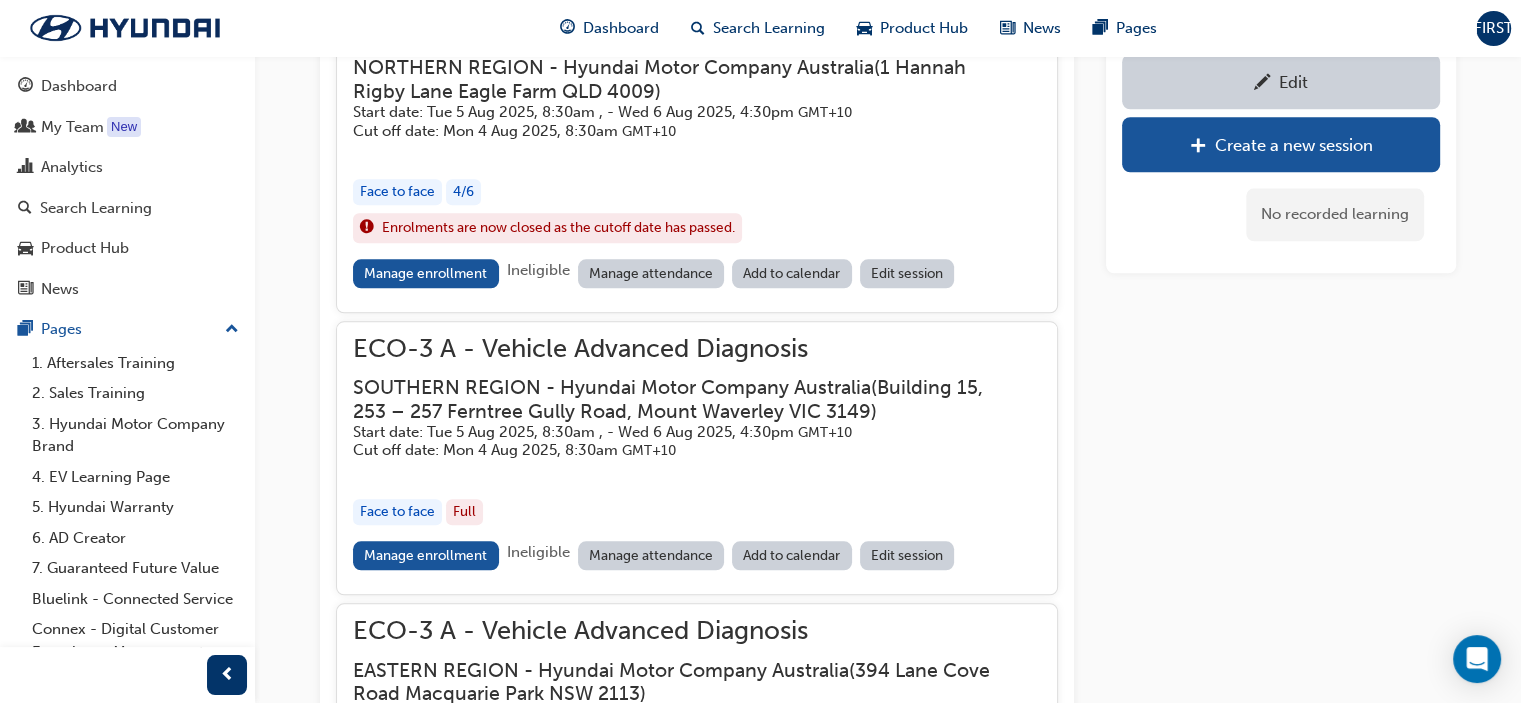 scroll, scrollTop: 1989, scrollLeft: 0, axis: vertical 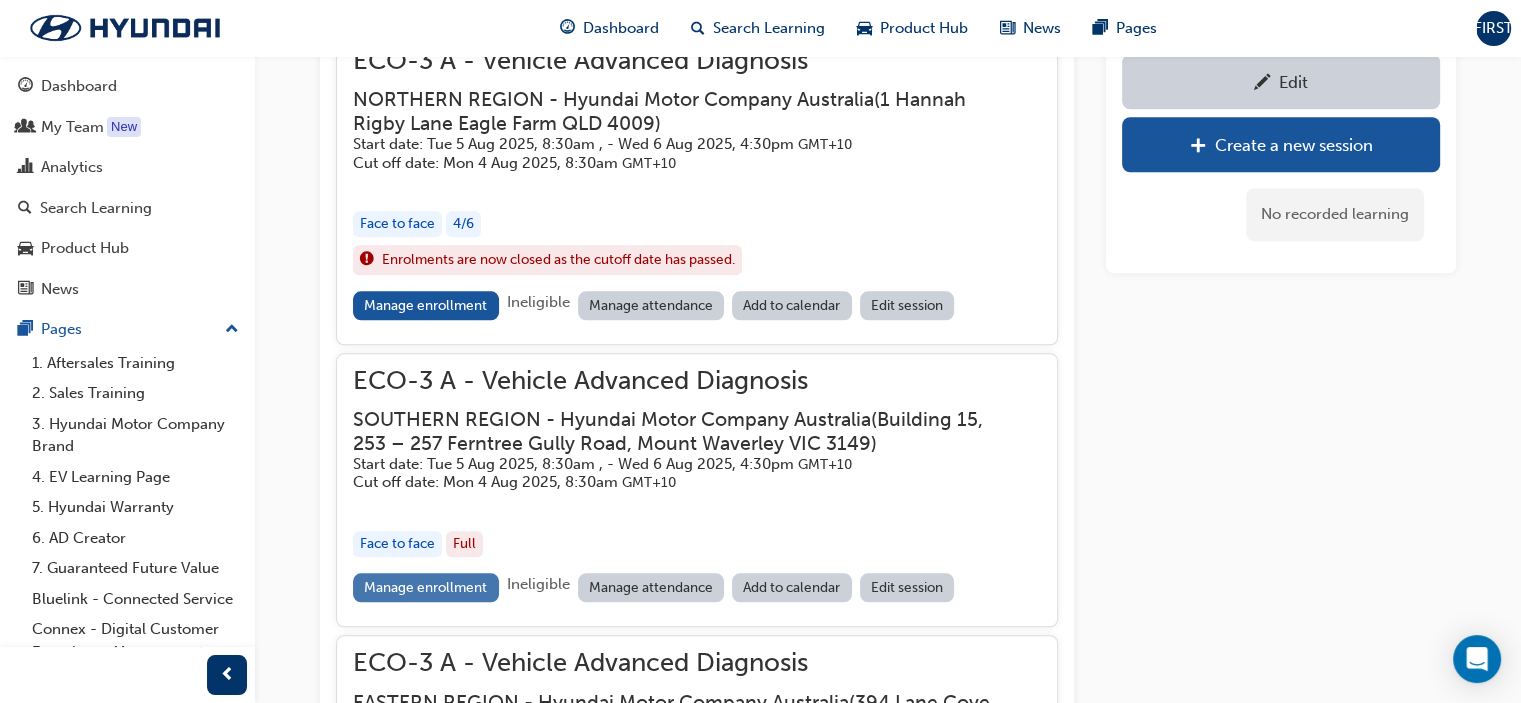click on "Manage enrollment" at bounding box center [426, 587] 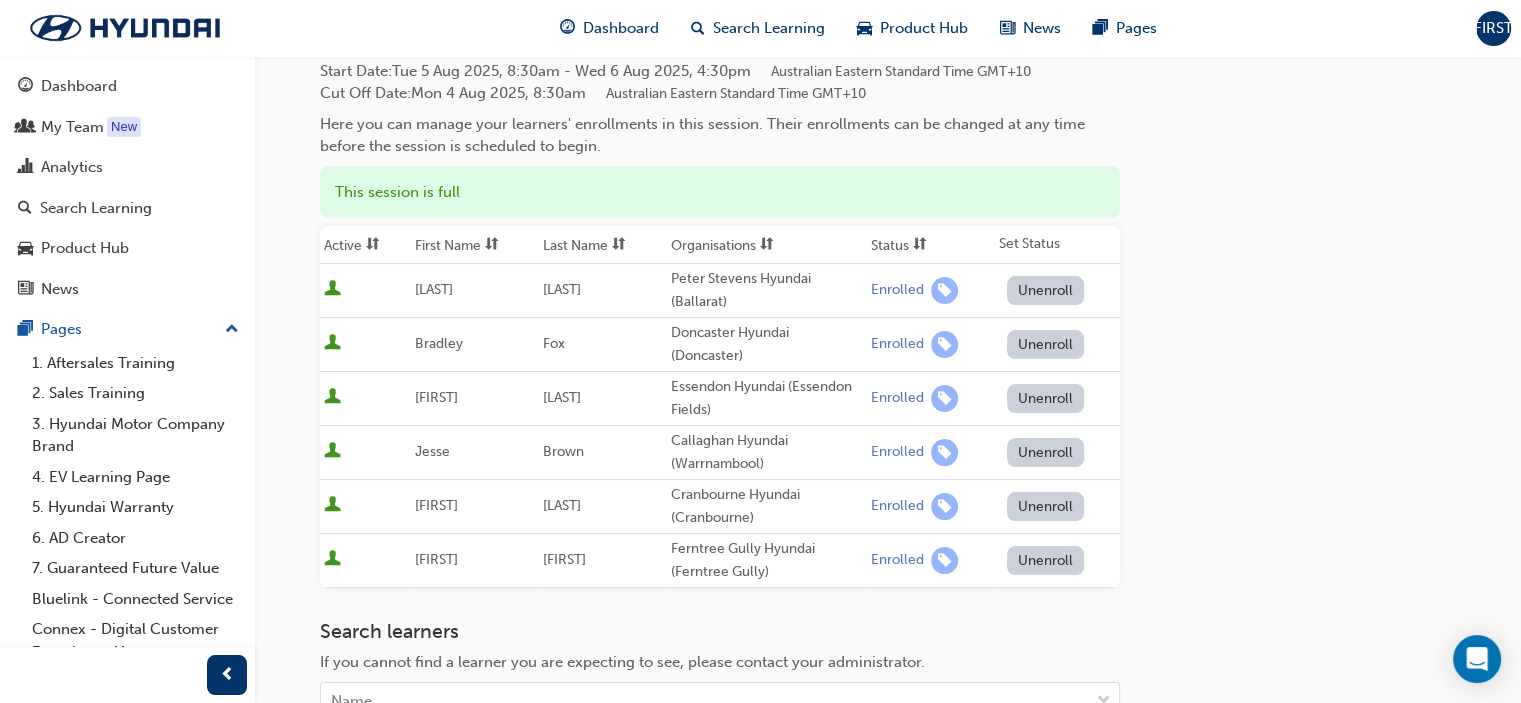 scroll, scrollTop: 200, scrollLeft: 0, axis: vertical 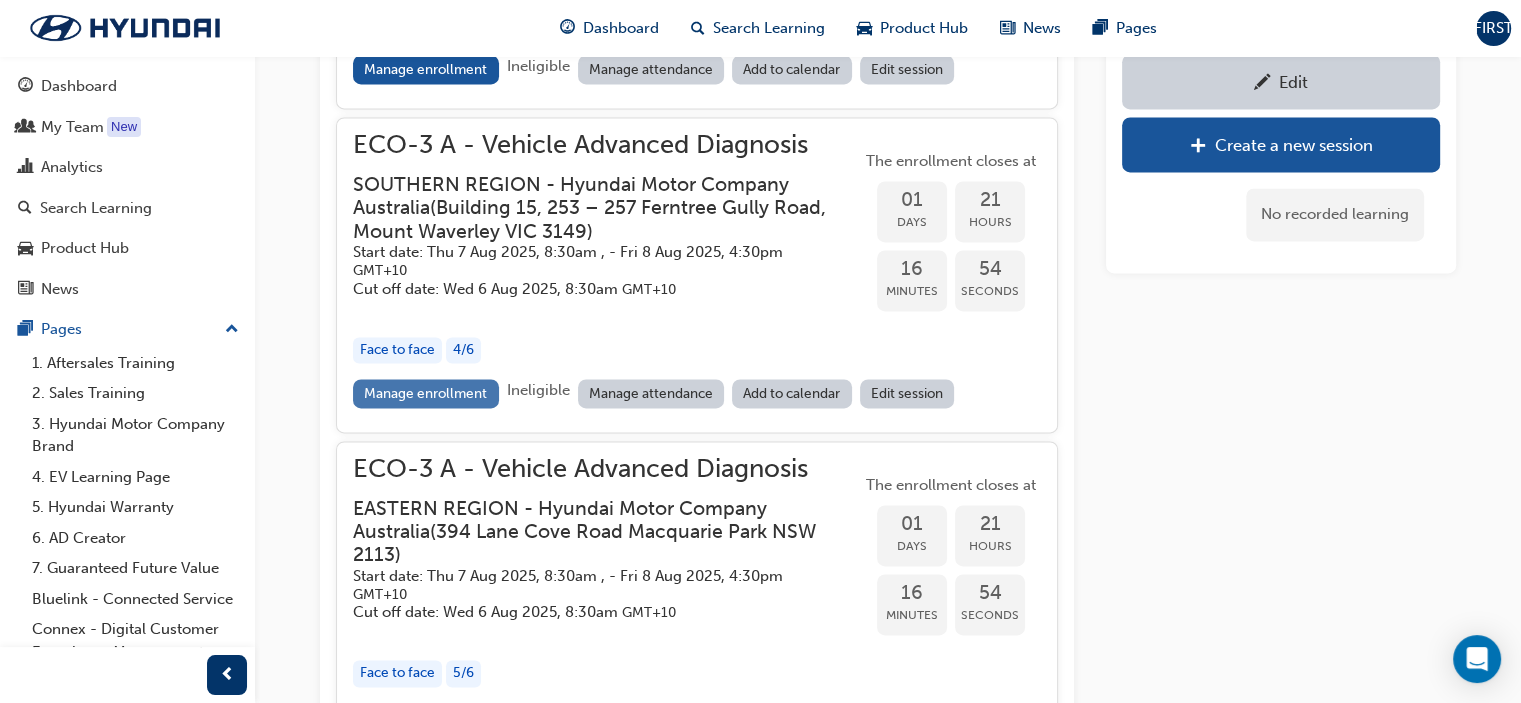 click on "Manage enrollment" at bounding box center [426, 393] 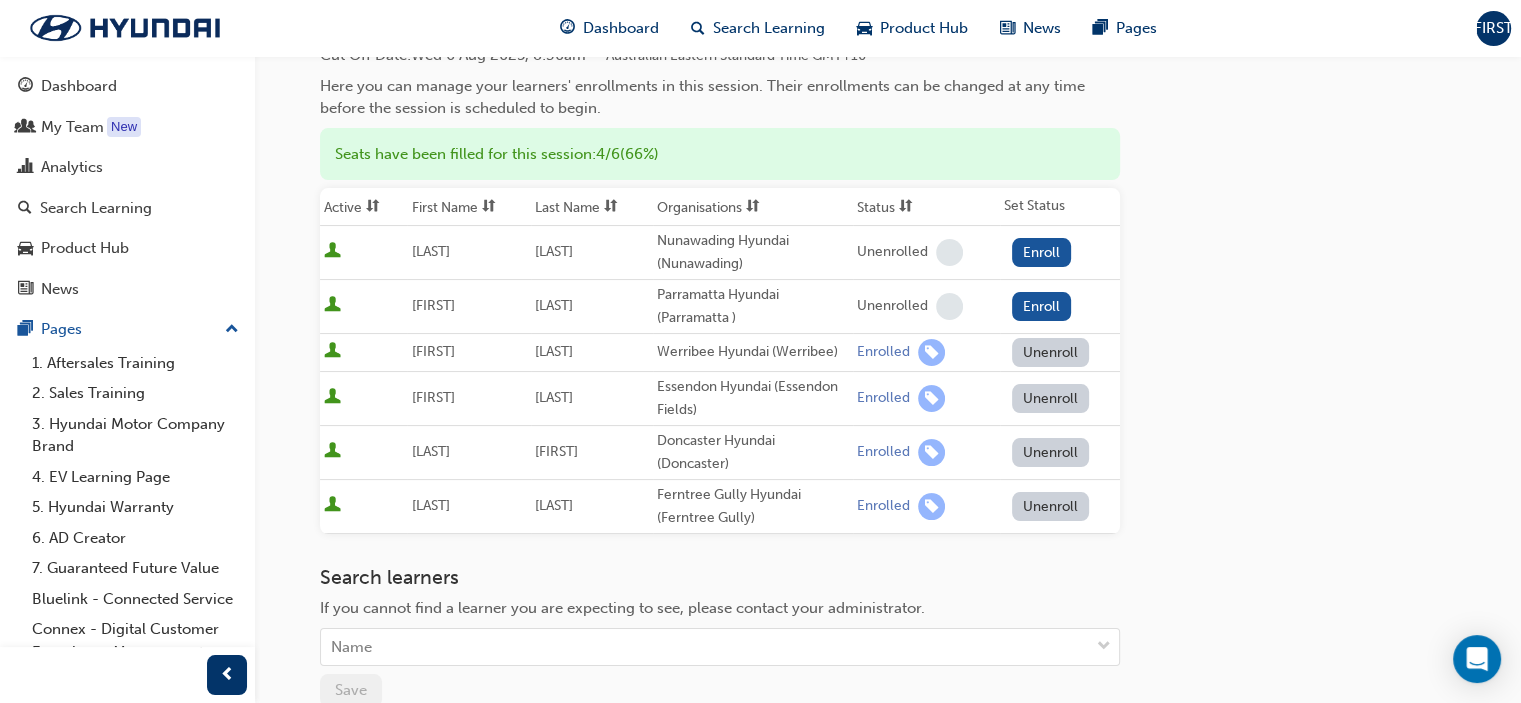scroll, scrollTop: 200, scrollLeft: 0, axis: vertical 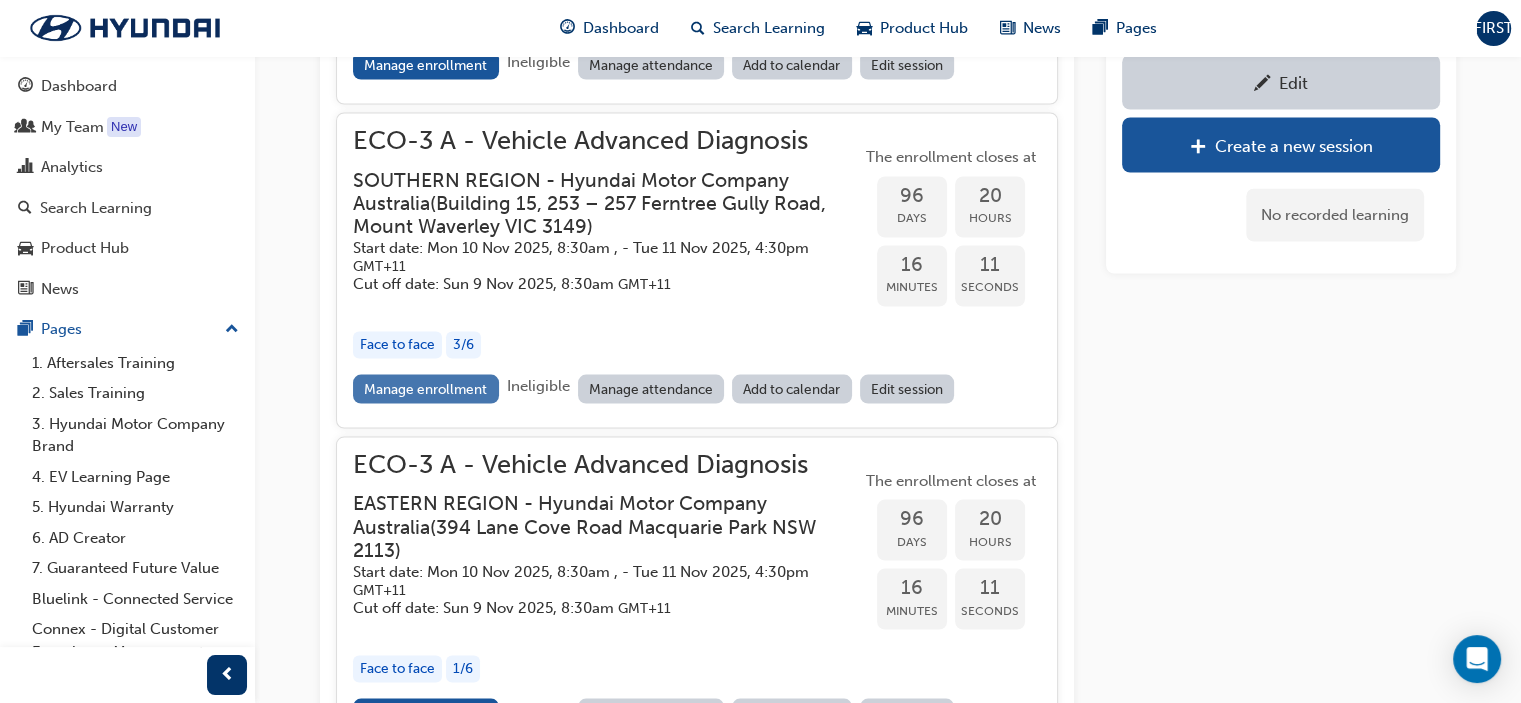 click on "Manage enrollment" at bounding box center (426, 388) 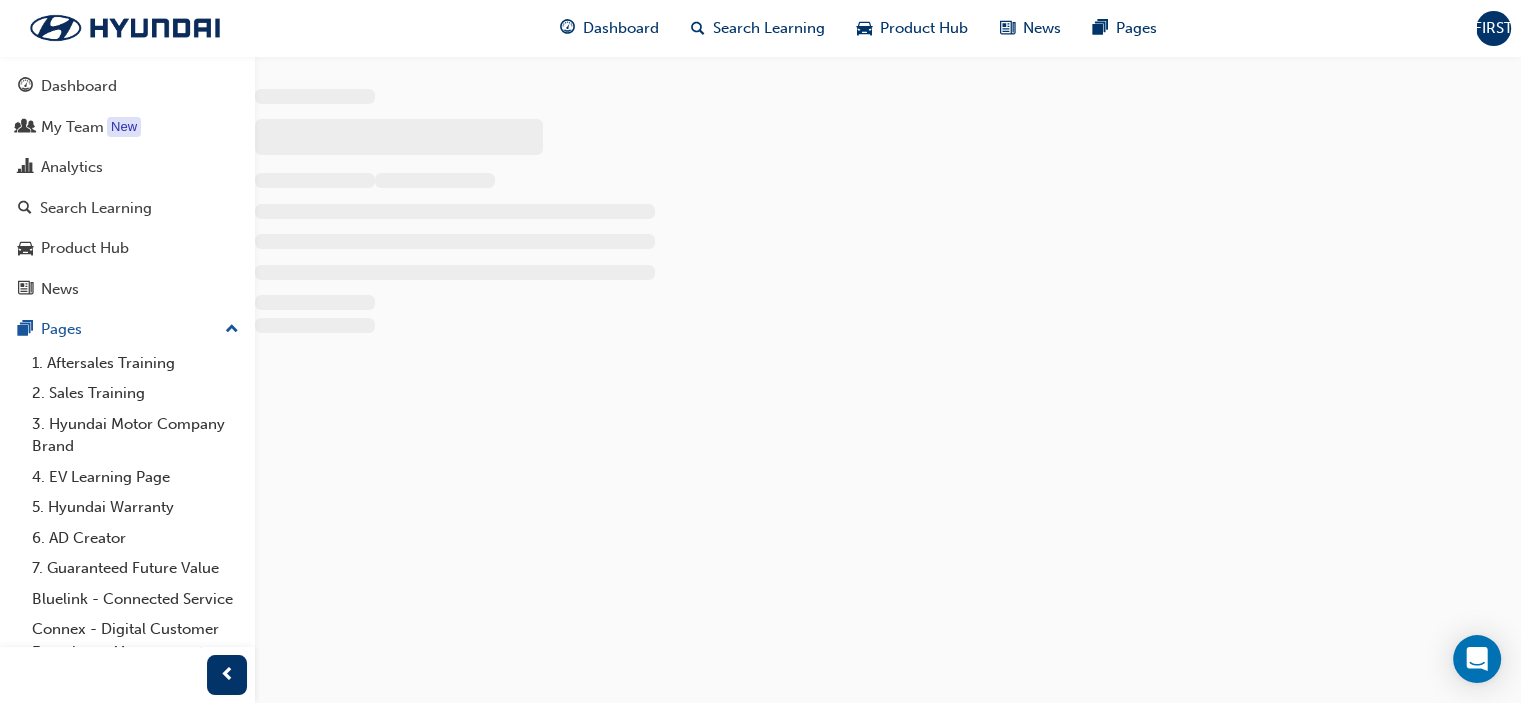 scroll, scrollTop: 0, scrollLeft: 0, axis: both 